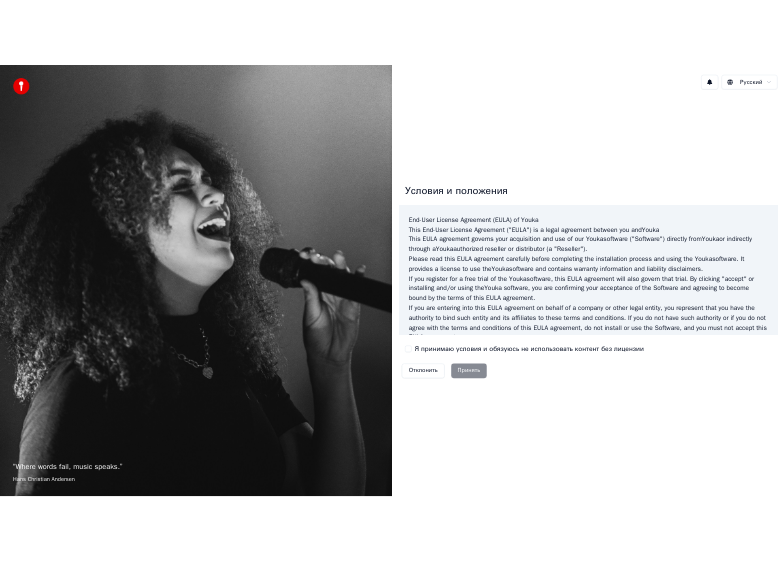 scroll, scrollTop: 0, scrollLeft: 0, axis: both 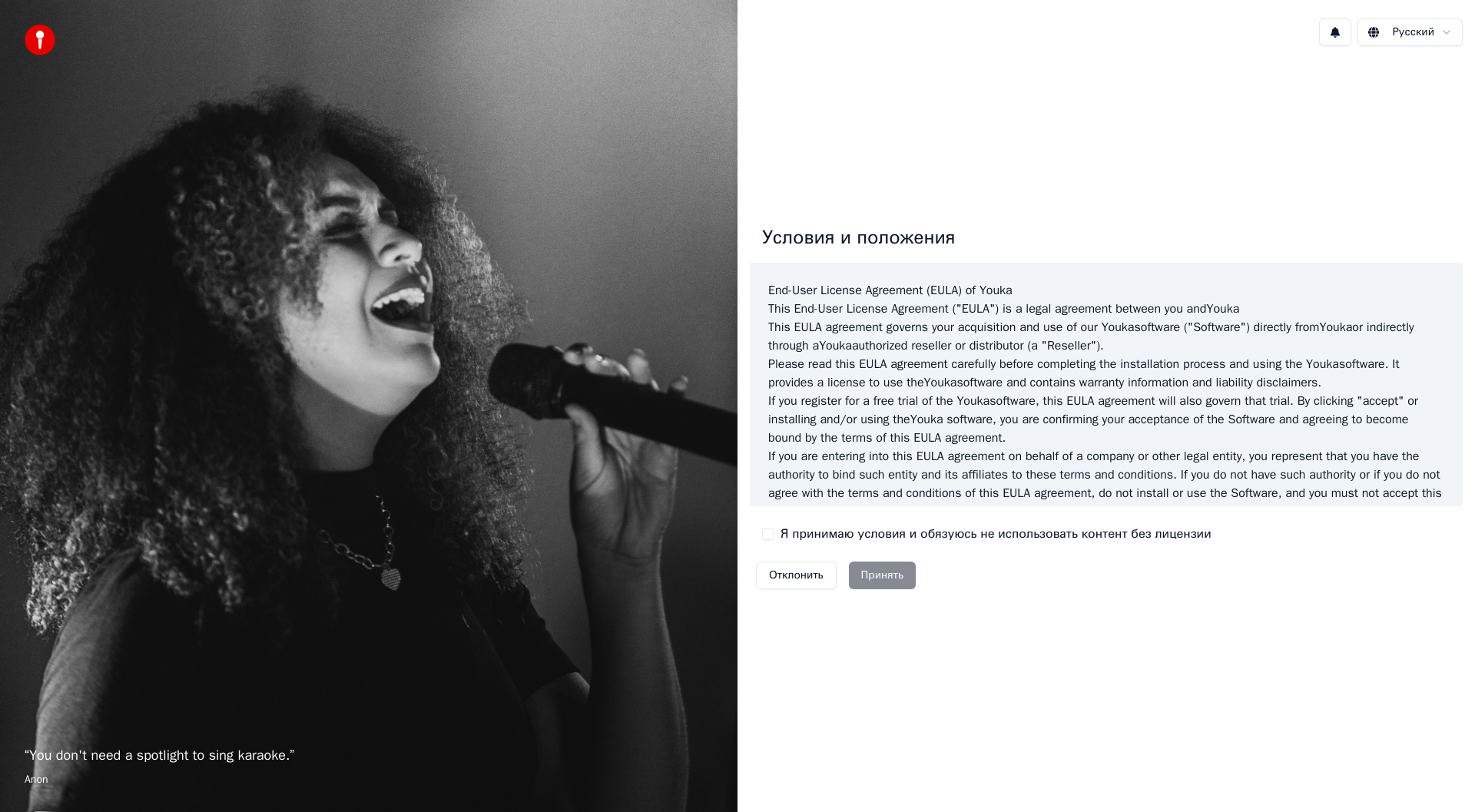 click on "Я принимаю условия и обязуюсь не использовать контент без лицензии" at bounding box center [768, 534] 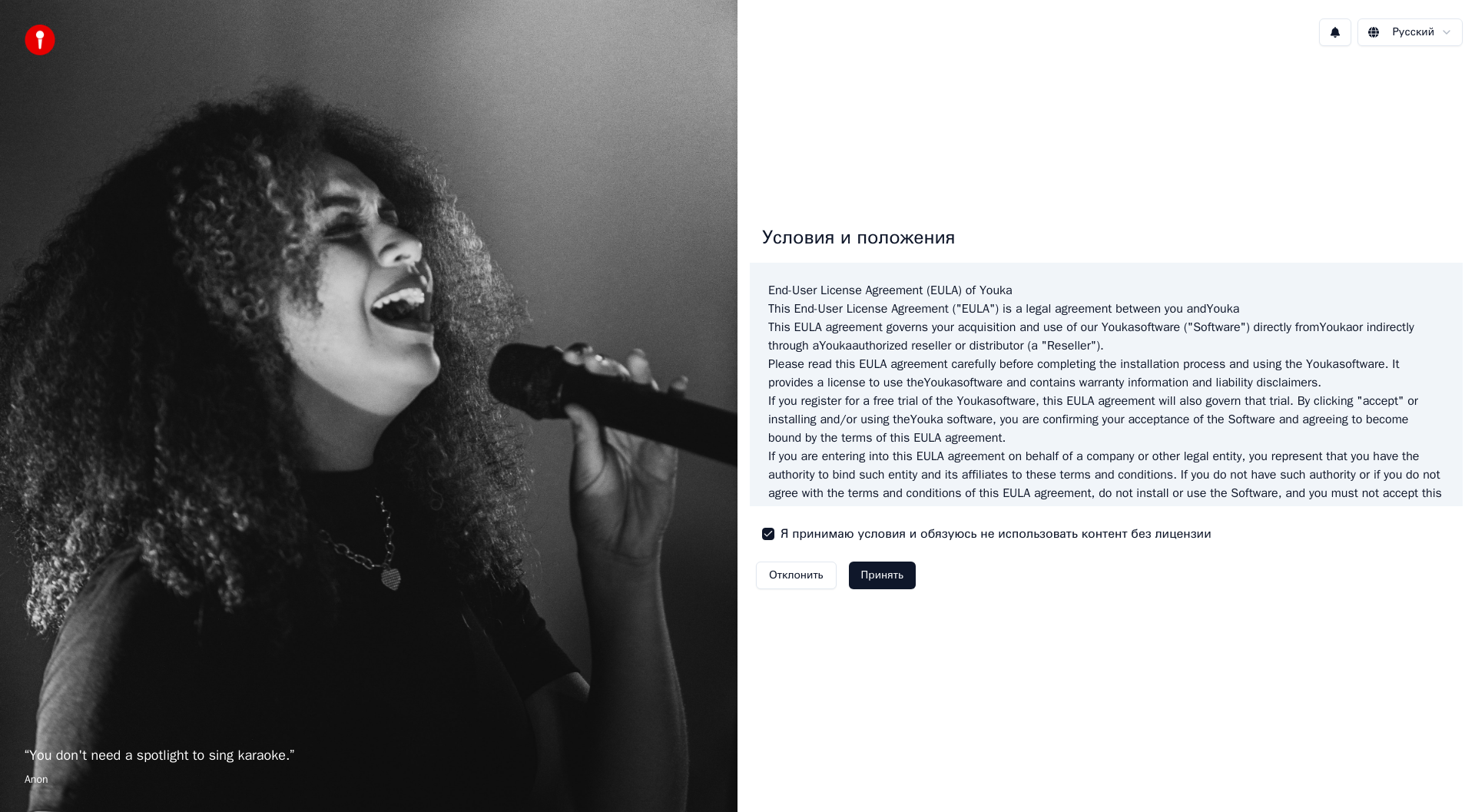 click on "Принять" at bounding box center (882, 575) 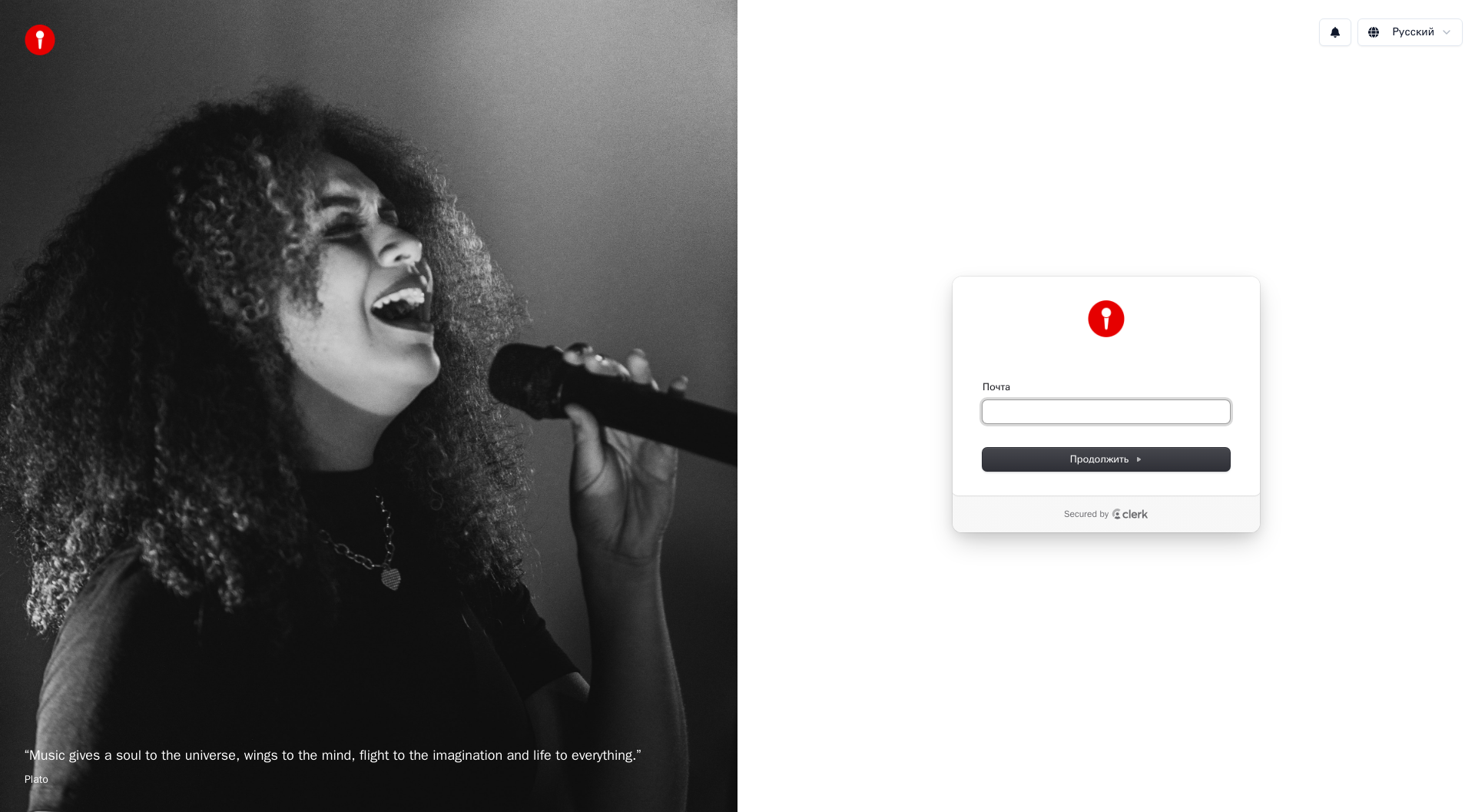click on "Почта" at bounding box center [1106, 412] 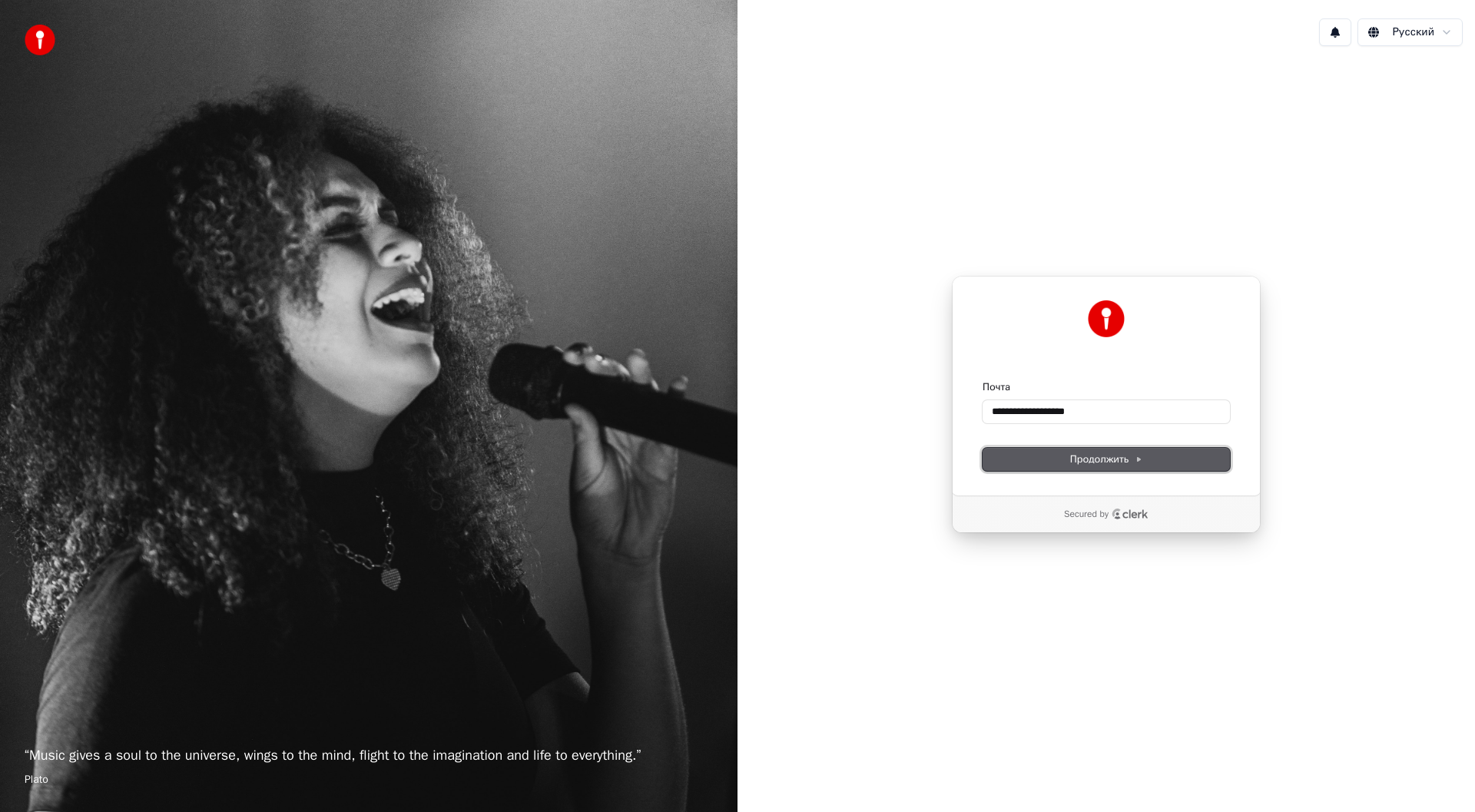 click on "Продолжить" at bounding box center (1106, 459) 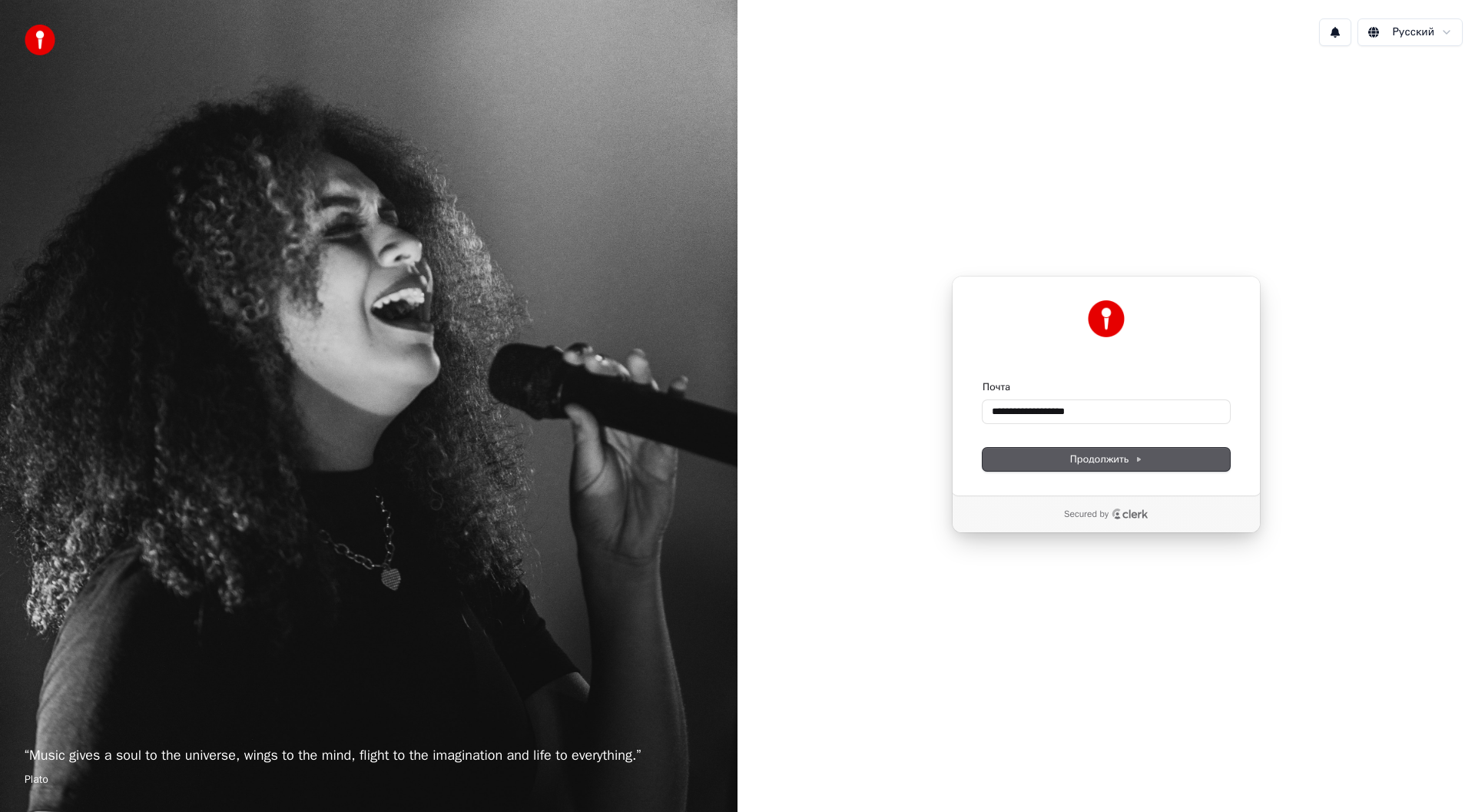 type on "**********" 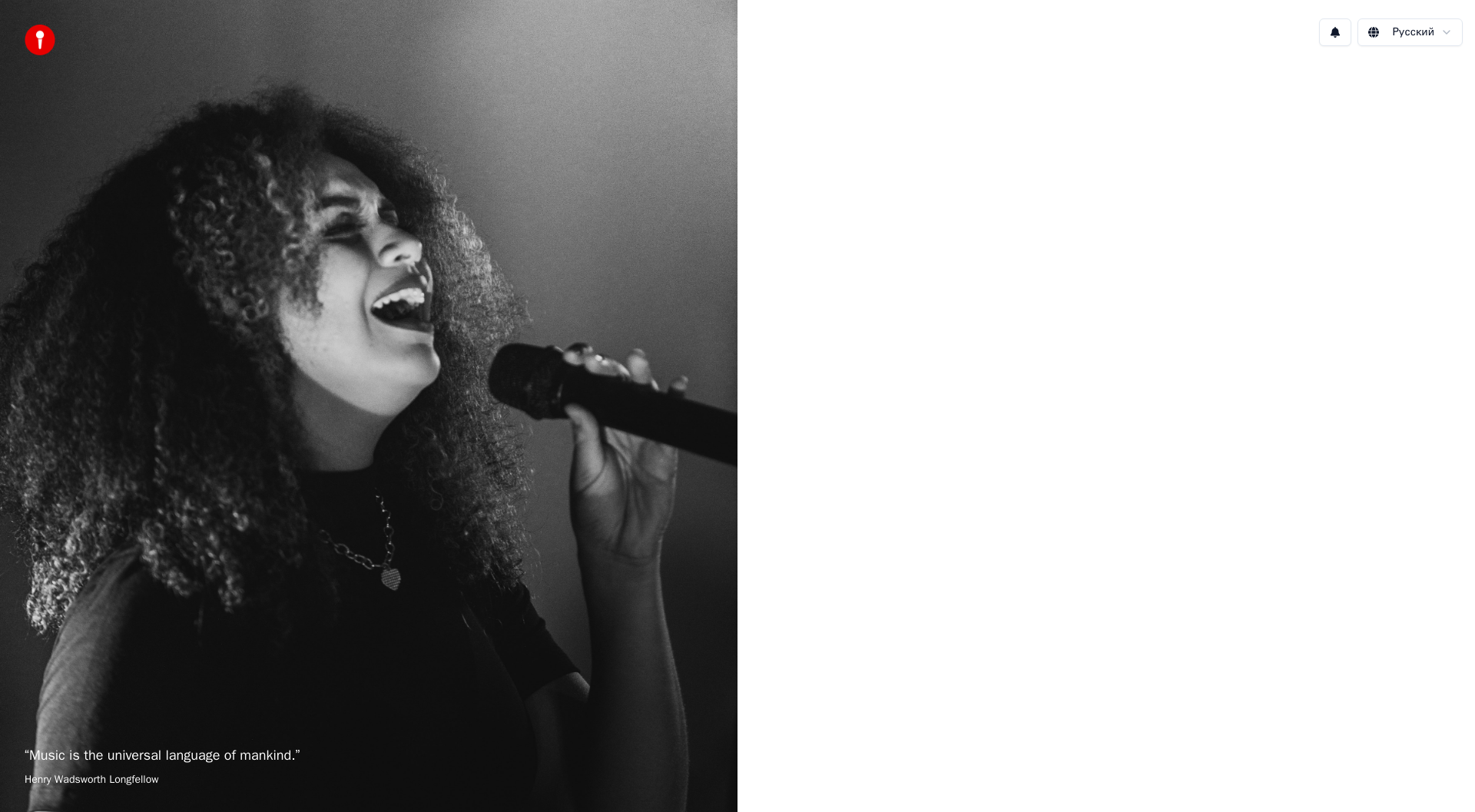 scroll, scrollTop: 0, scrollLeft: 0, axis: both 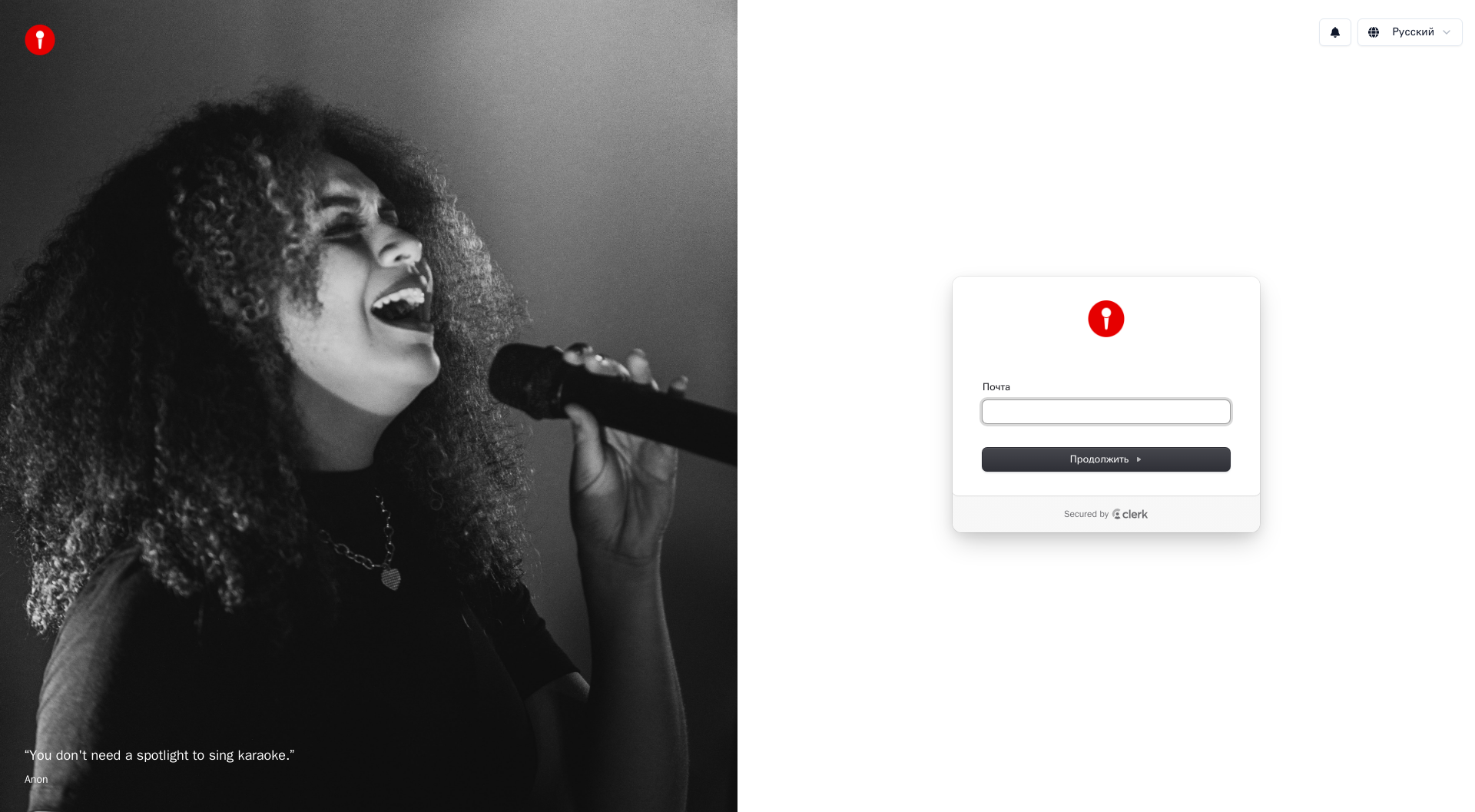 click on "Почта" at bounding box center [1106, 412] 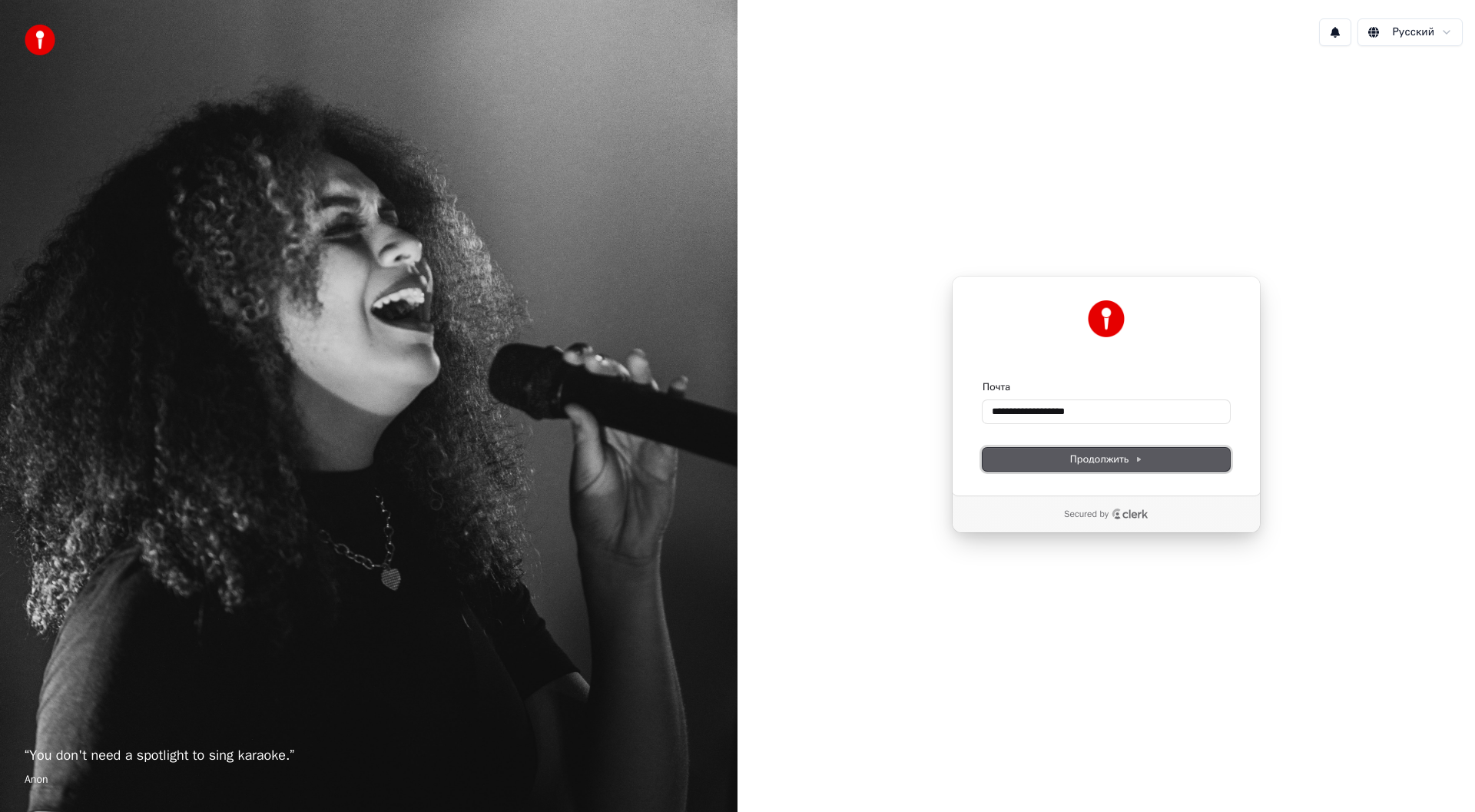 click on "Продолжить" at bounding box center (1106, 459) 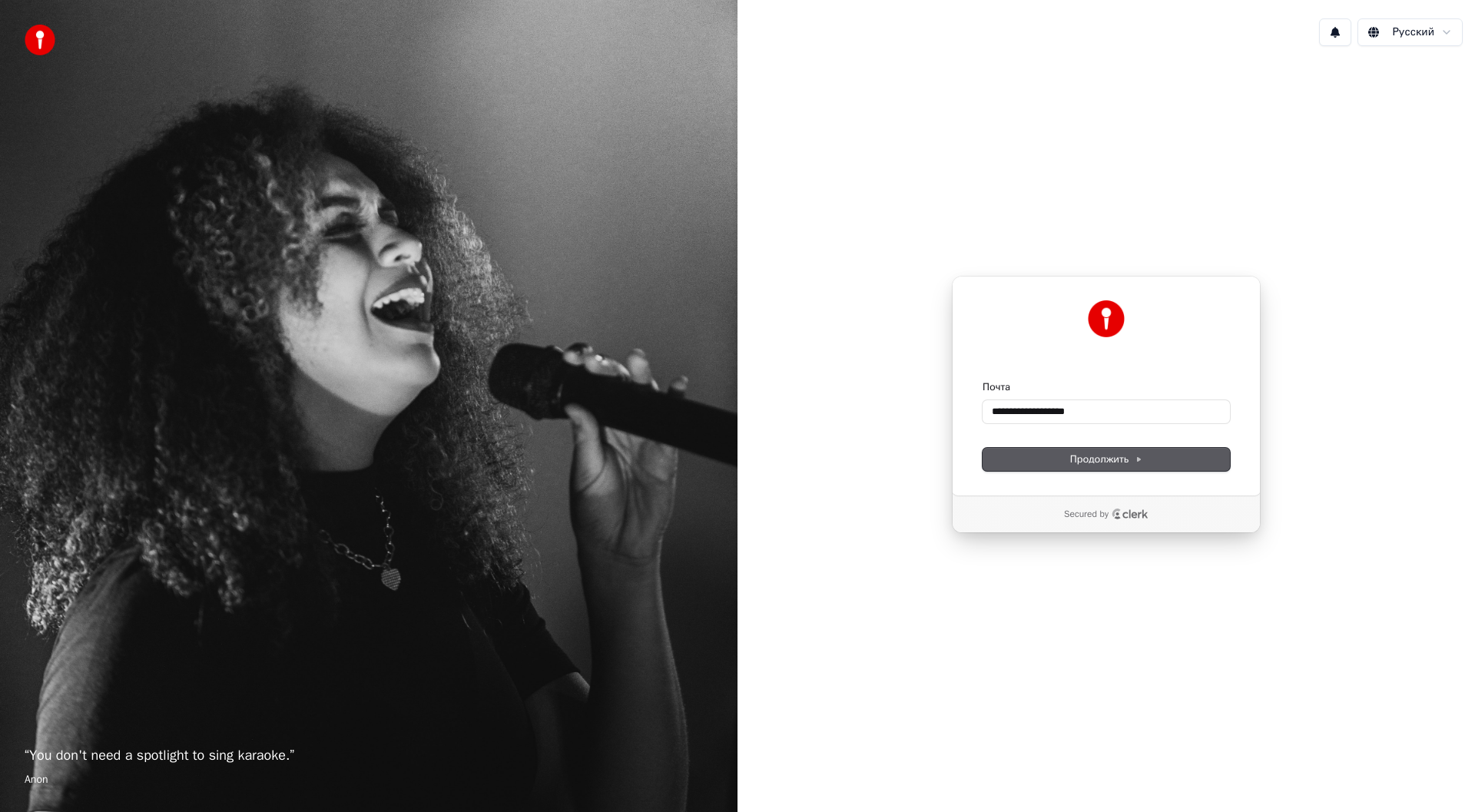 type on "**********" 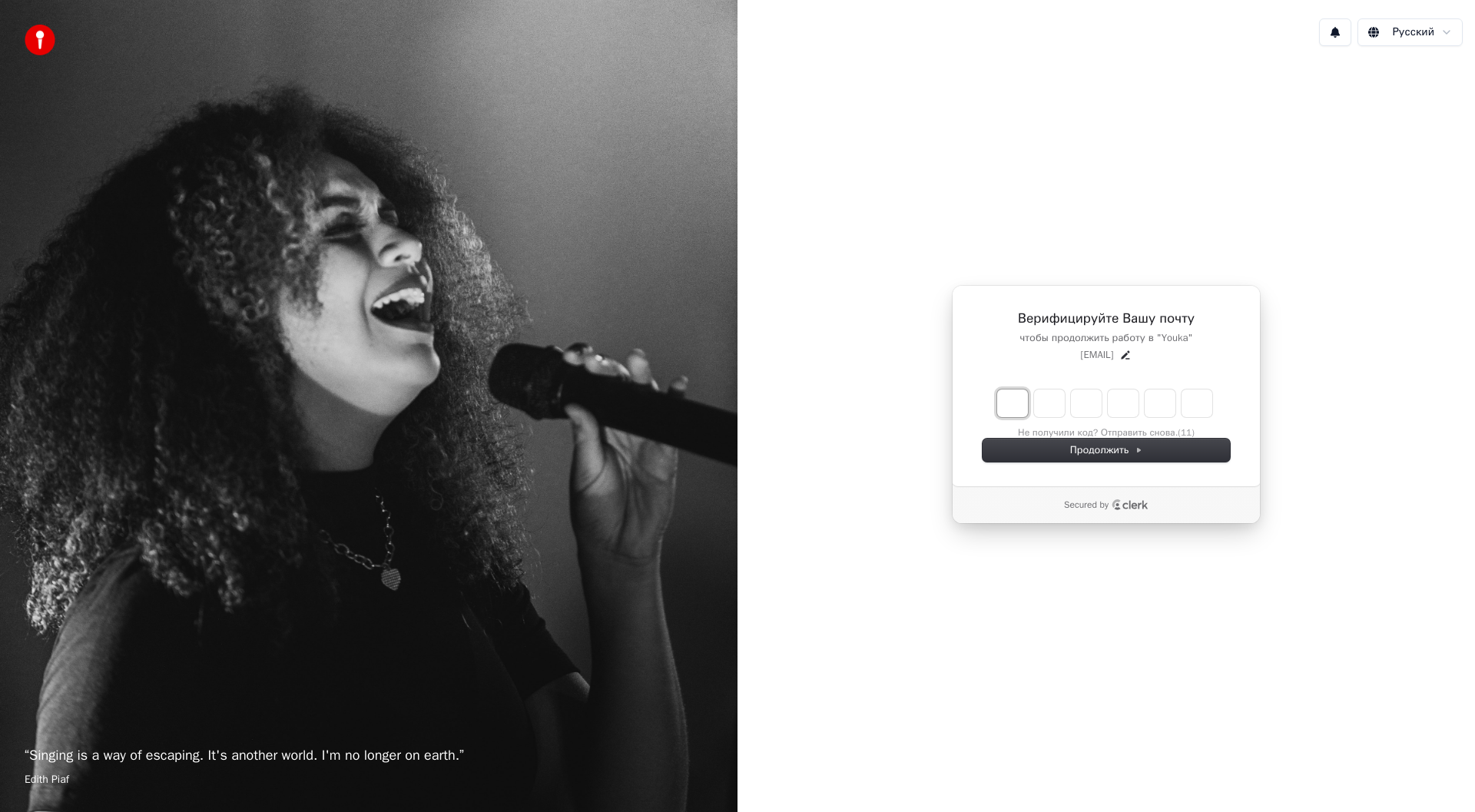 type on "*" 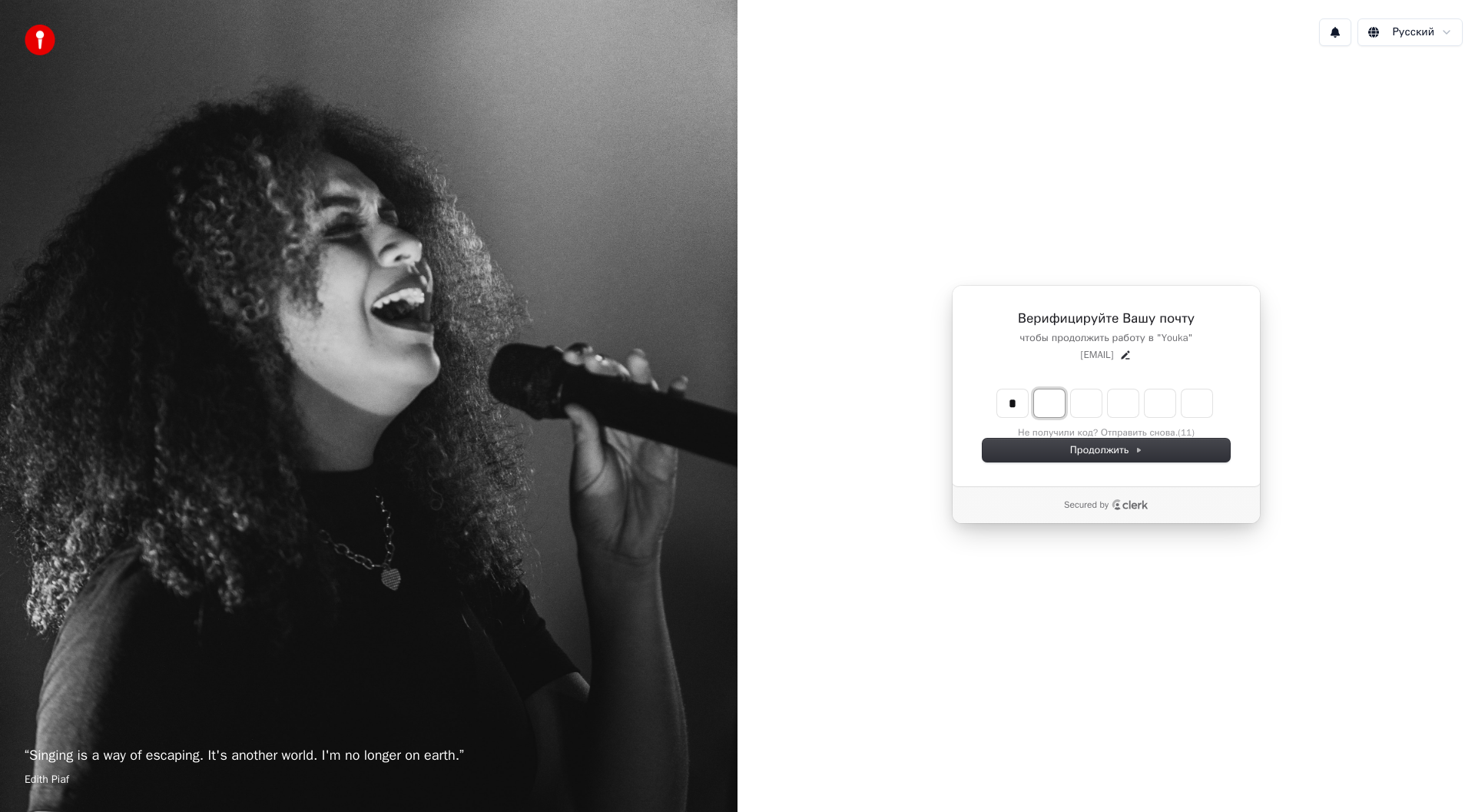 type on "*" 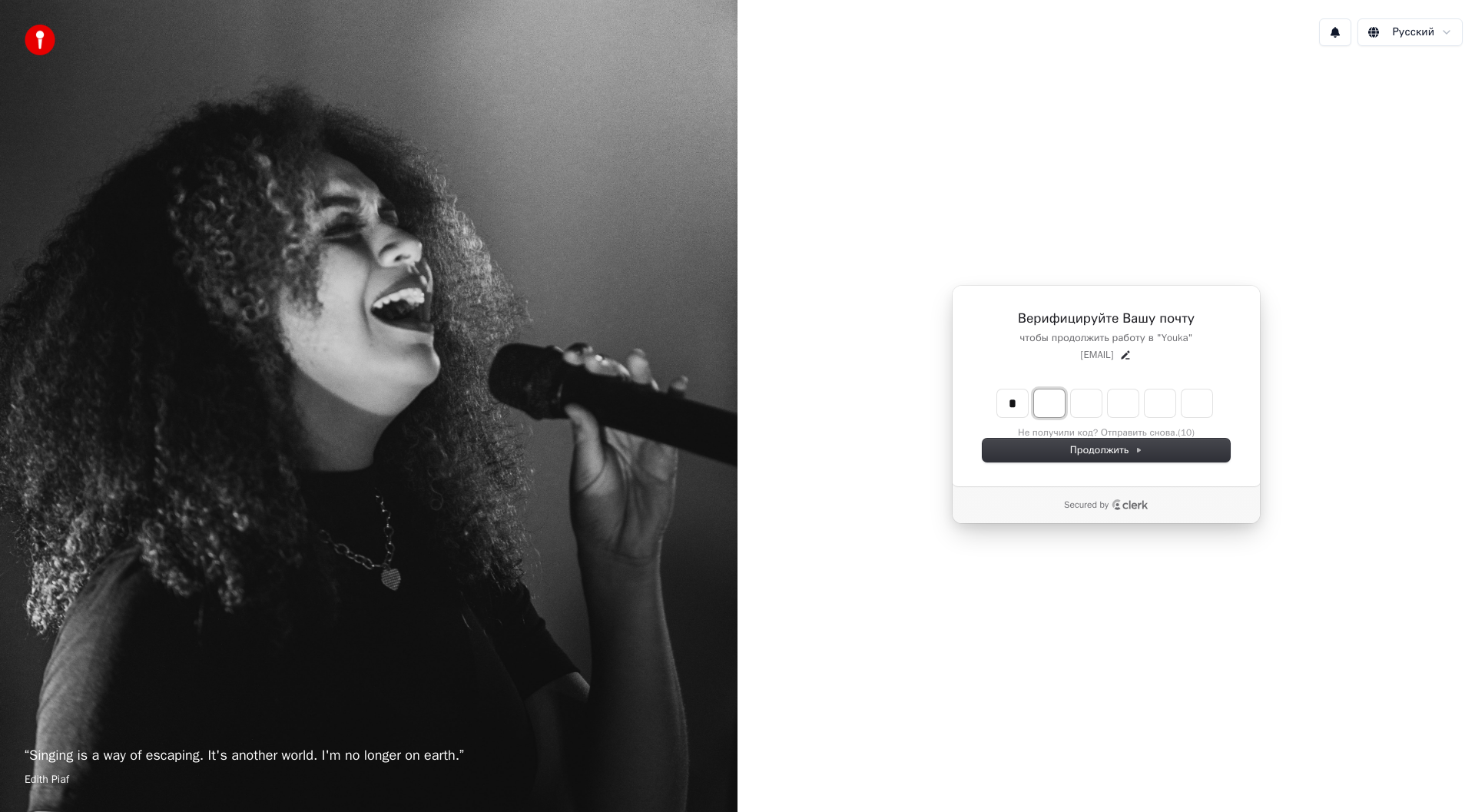 type on "*" 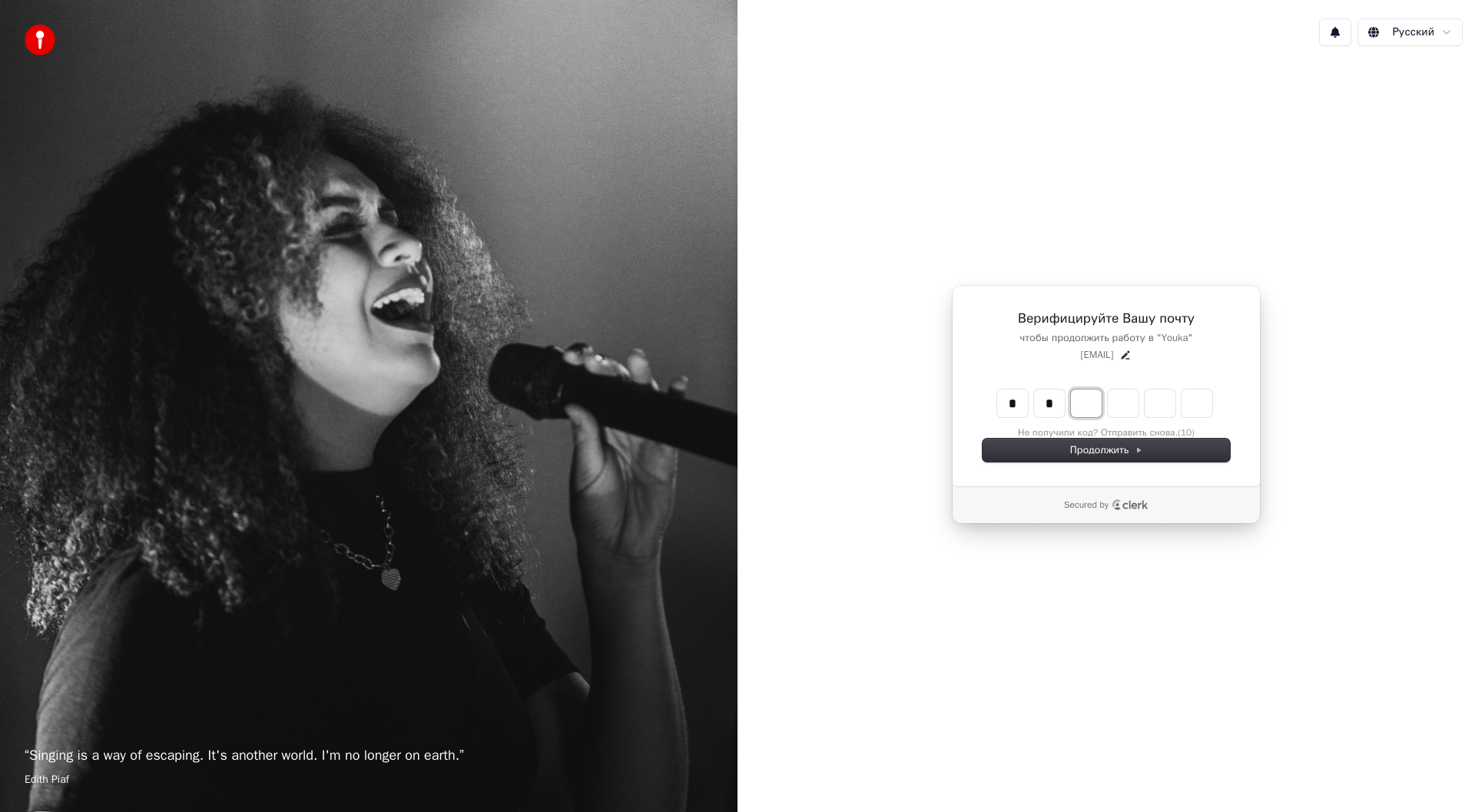 type on "**" 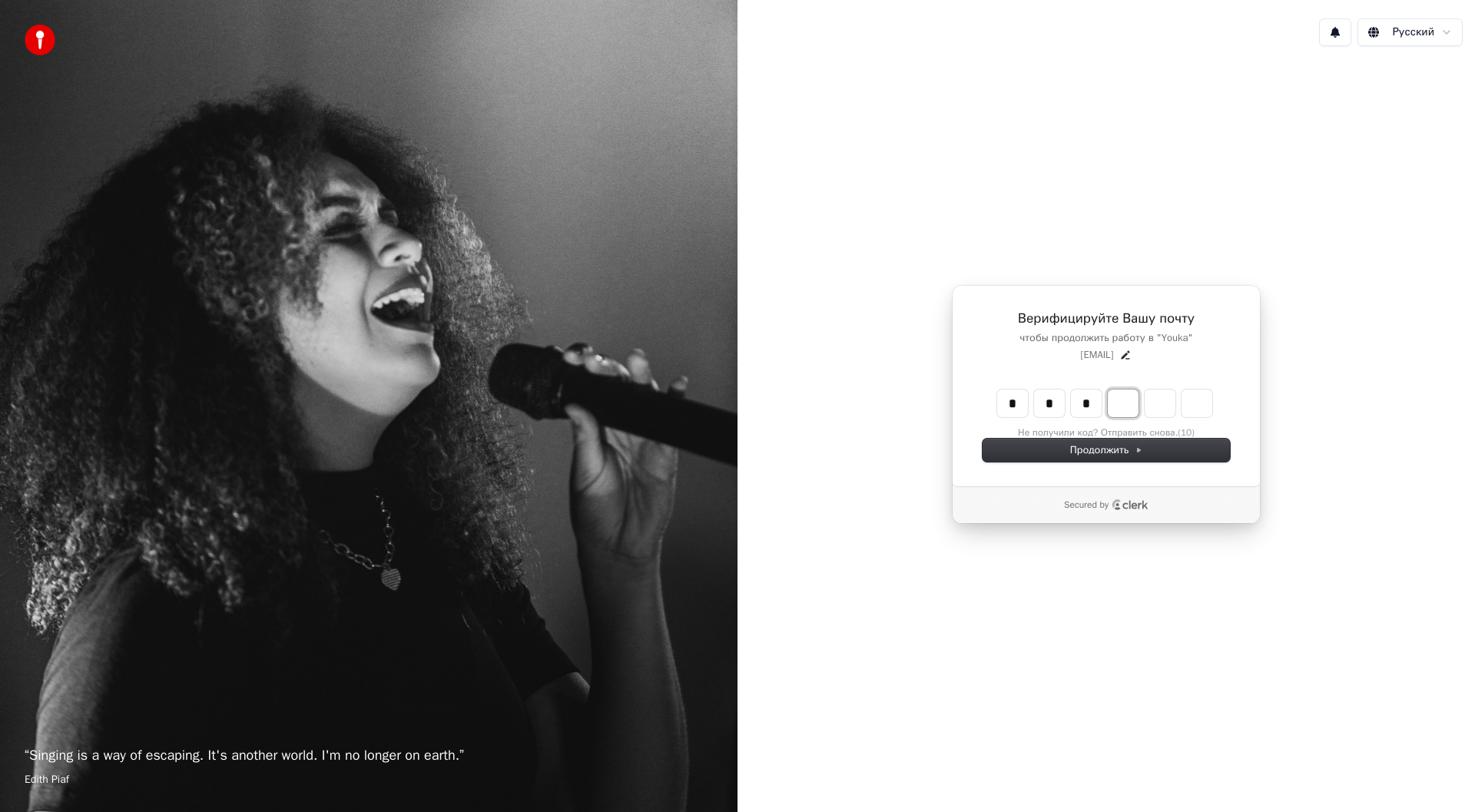 type on "***" 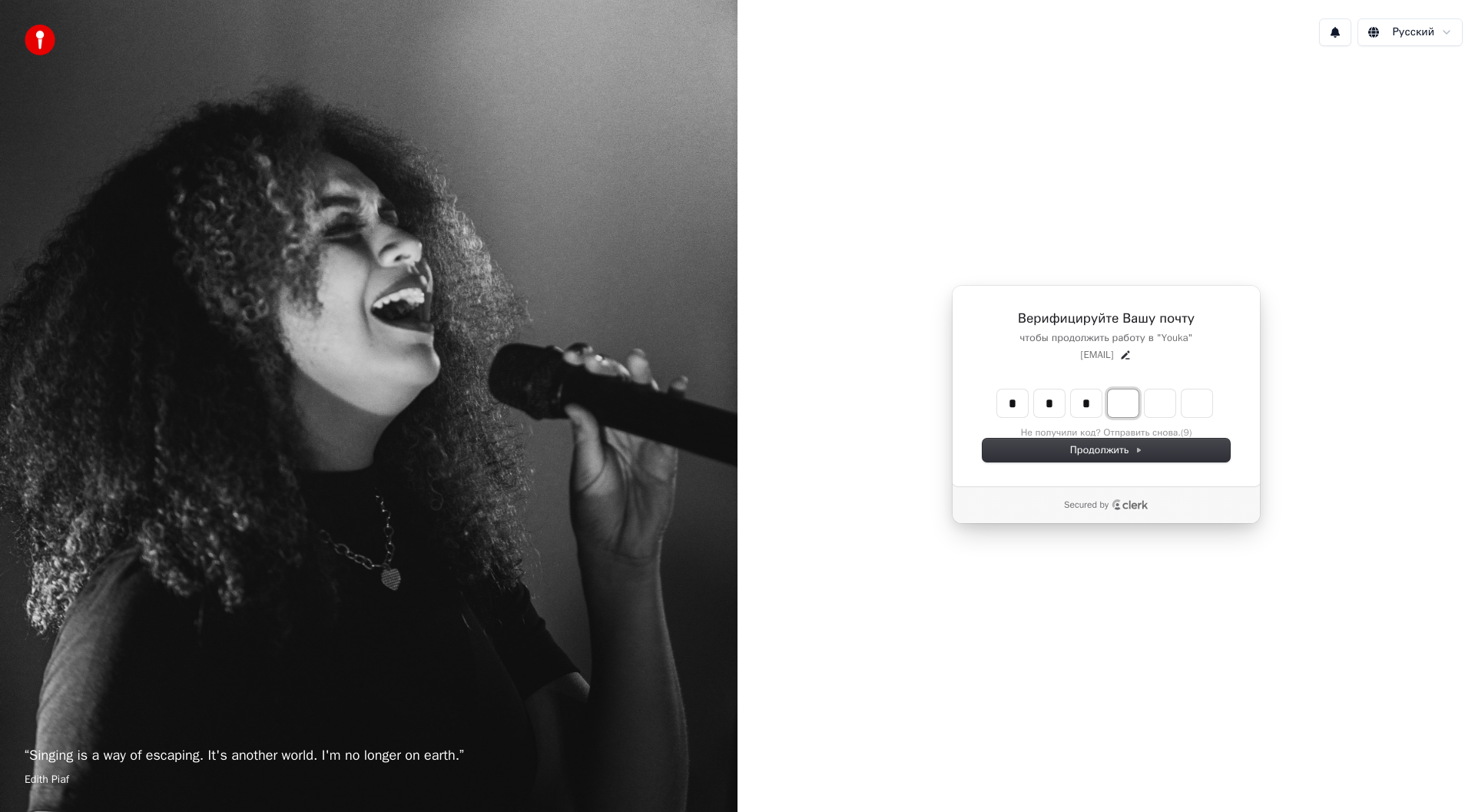 type on "*" 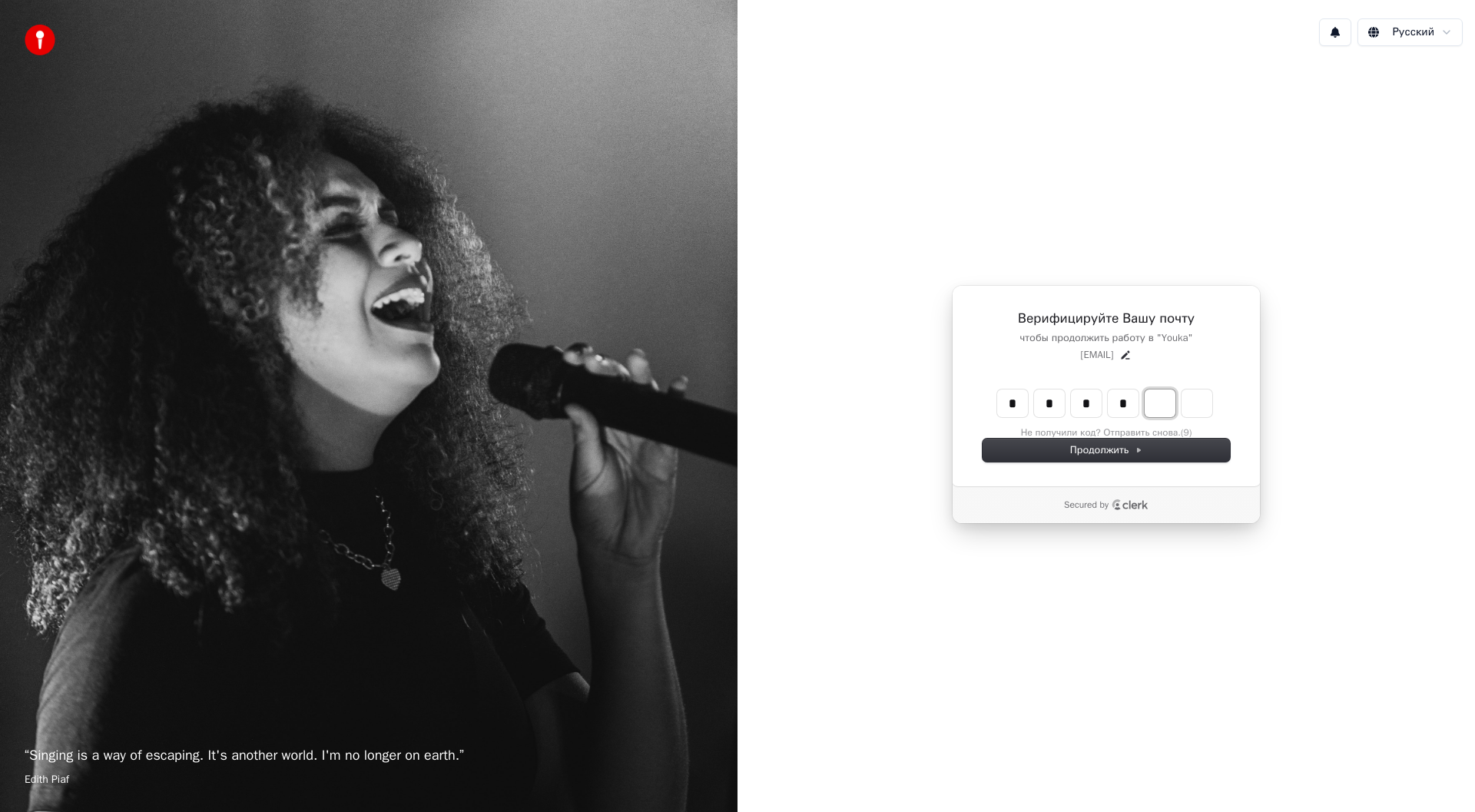 type on "****" 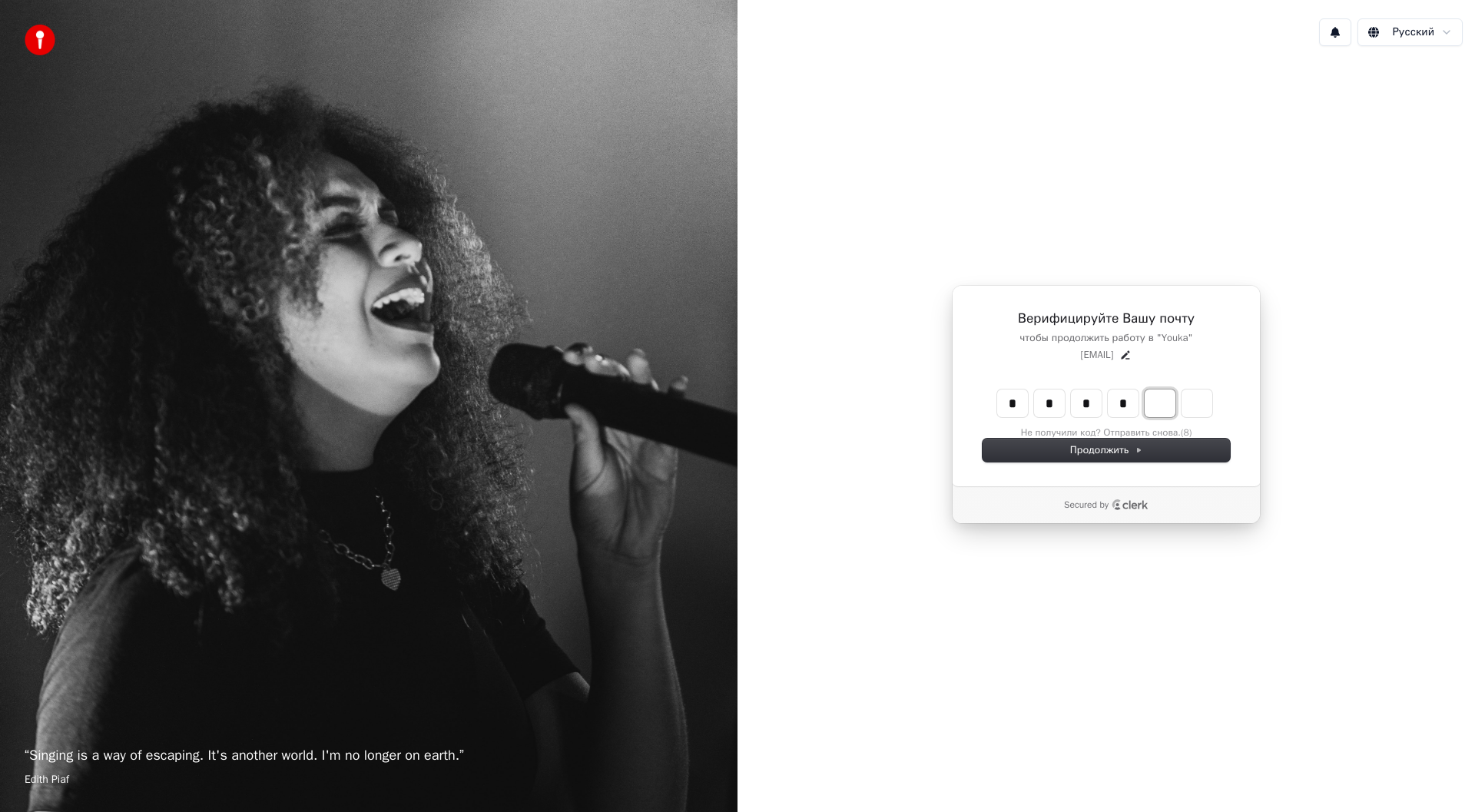 type on "*" 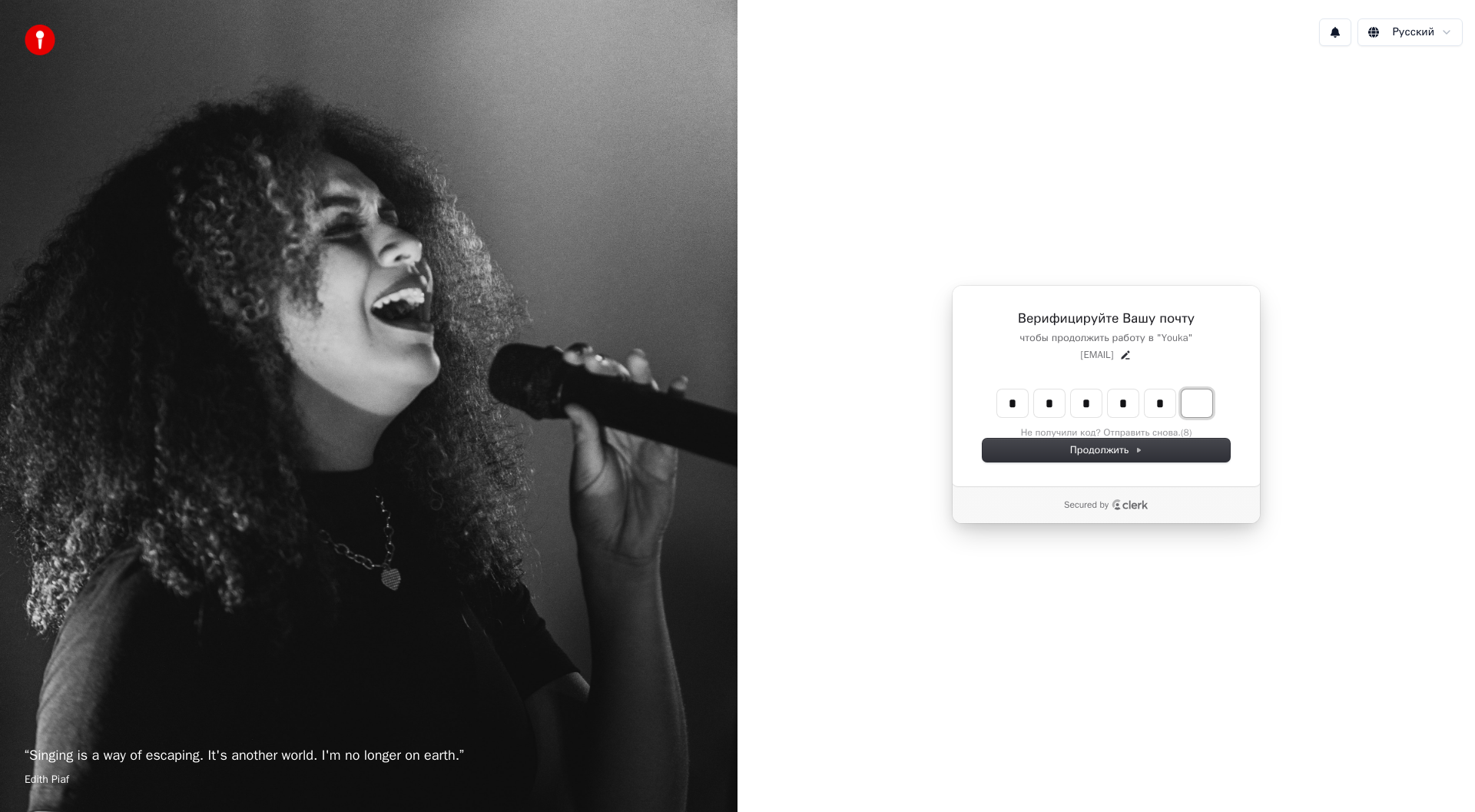 type on "******" 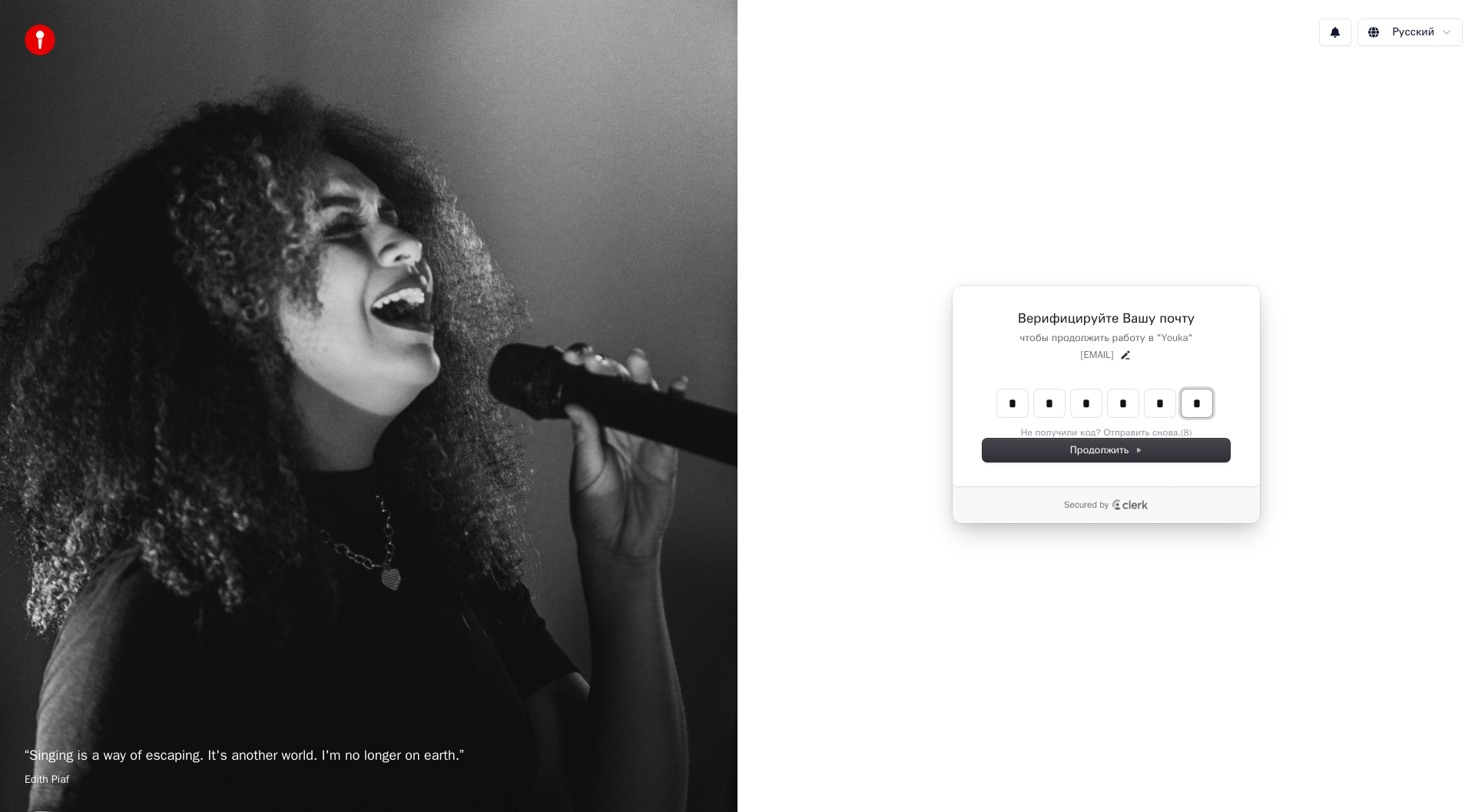 type on "*" 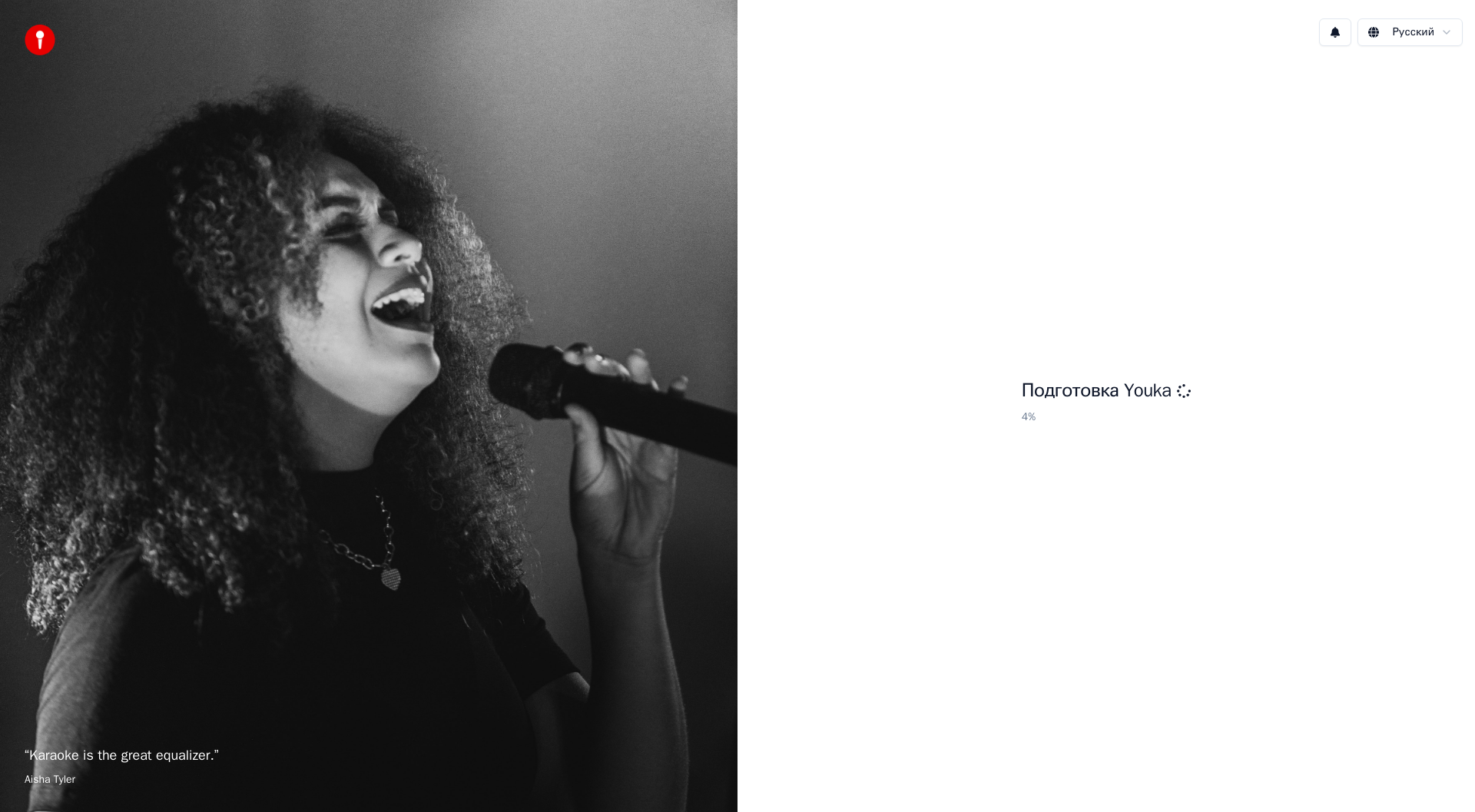 click on "“ Karaoke is the great equalizer. ” [PERSON] Русский Подготовка Youka 4 %" at bounding box center [738, 406] 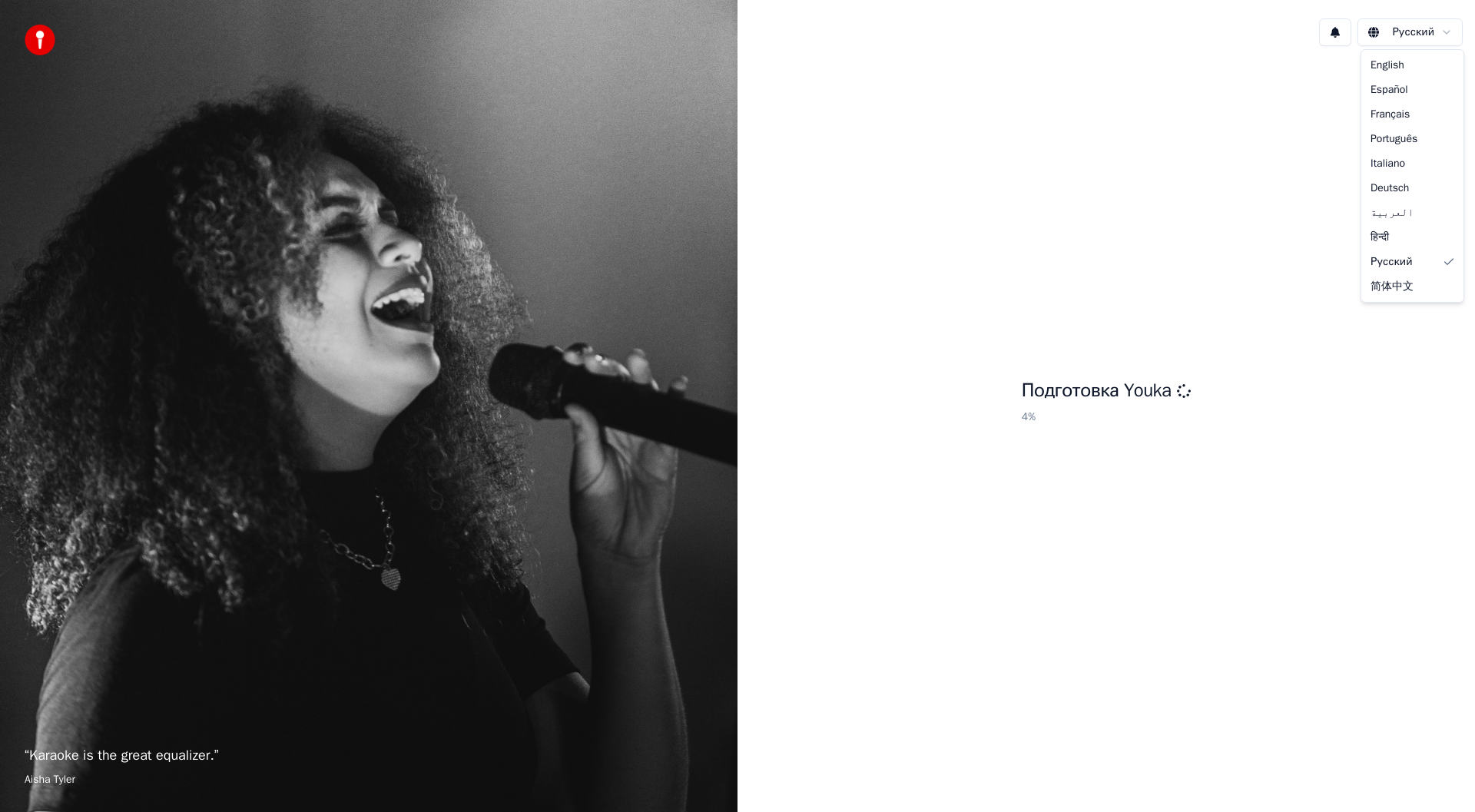 click on "“ Karaoke is the great equalizer. ” [PERSON] Русский Подготовка Youka 4 % English Español Français Português Italiano Deutsch العربية हिन्दी Русский 简体中文" at bounding box center [738, 406] 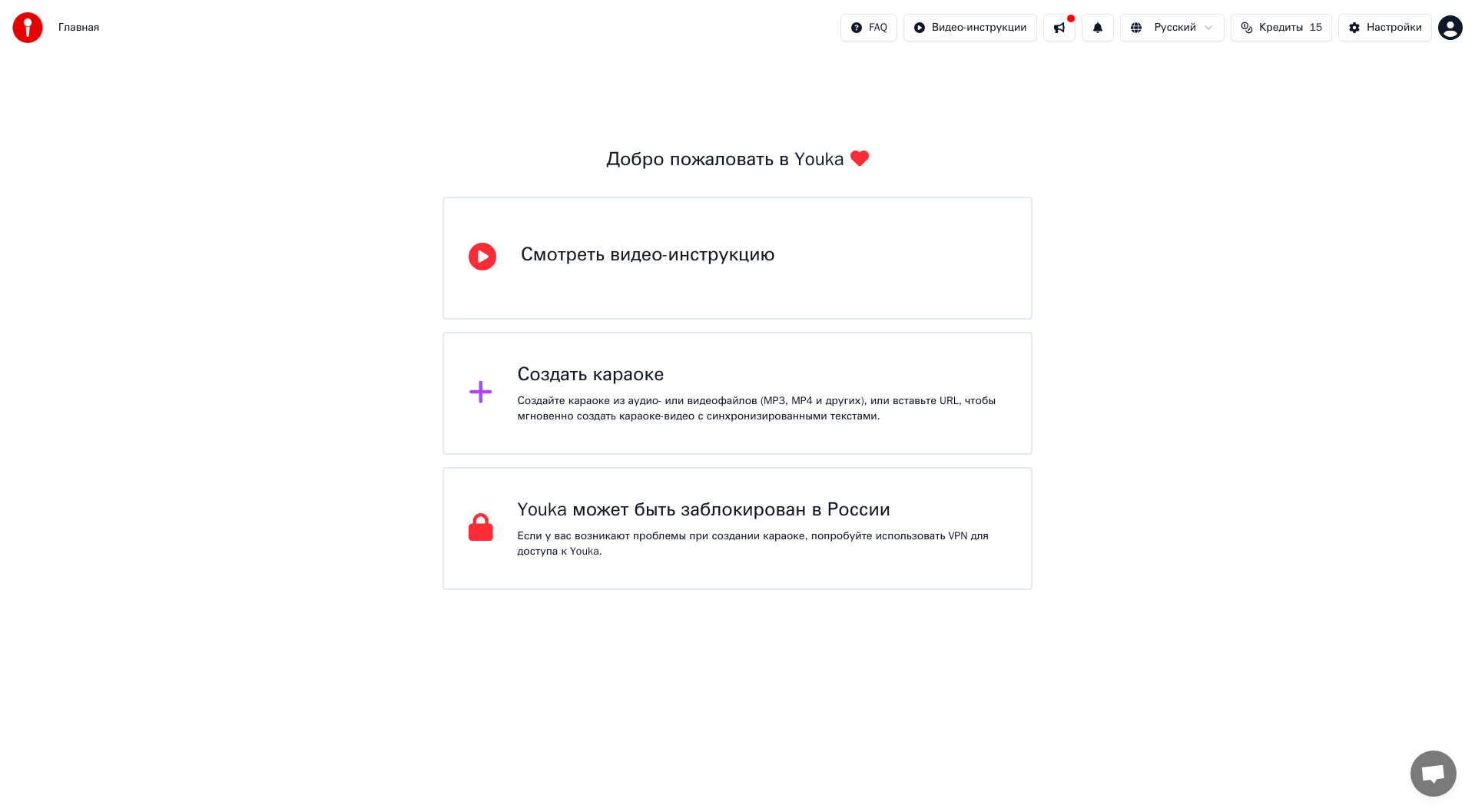 click 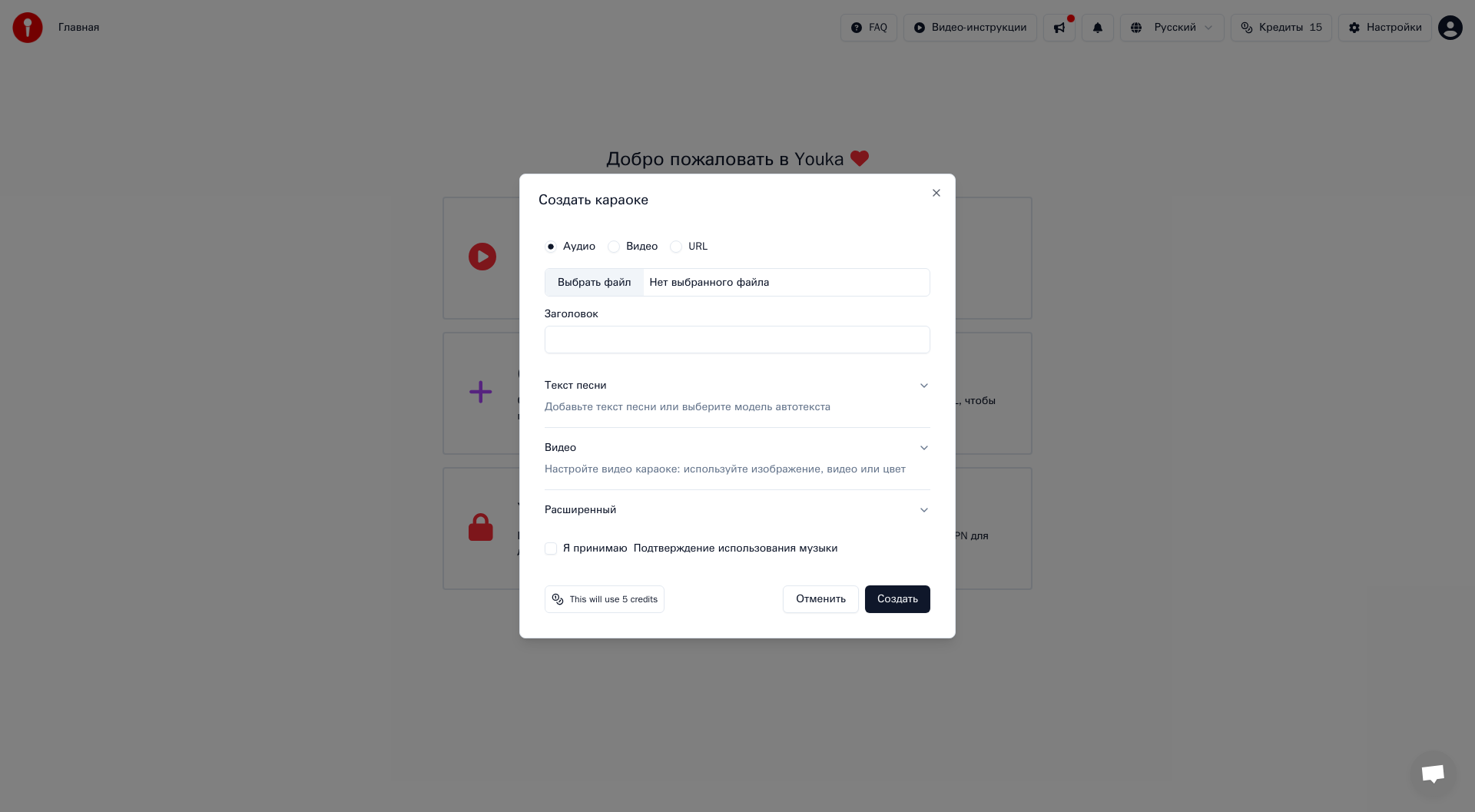 click on "Текст песни Добавьте текст песни или выберите модель автотекста" at bounding box center [738, 397] 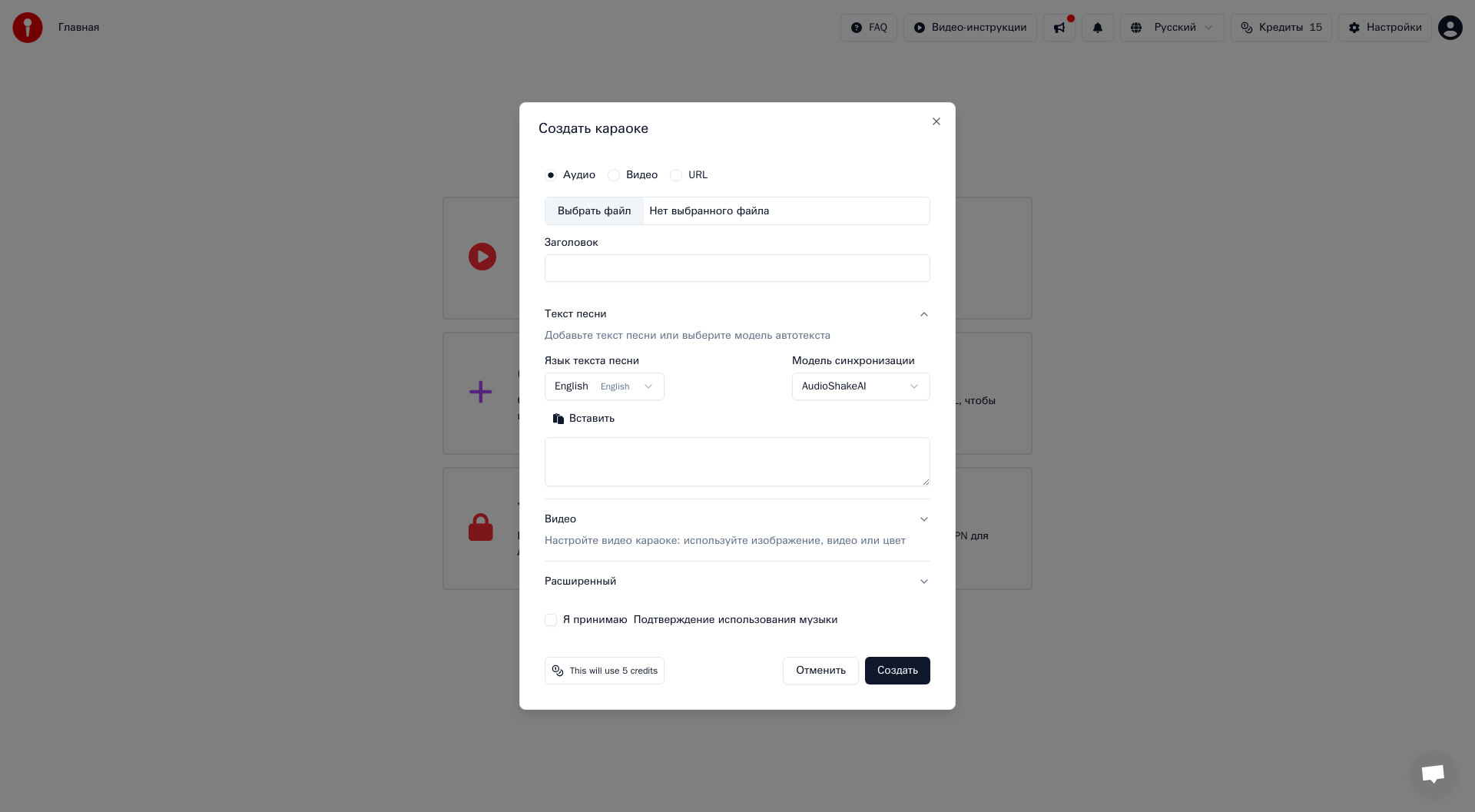 click on "English English" at bounding box center (605, 387) 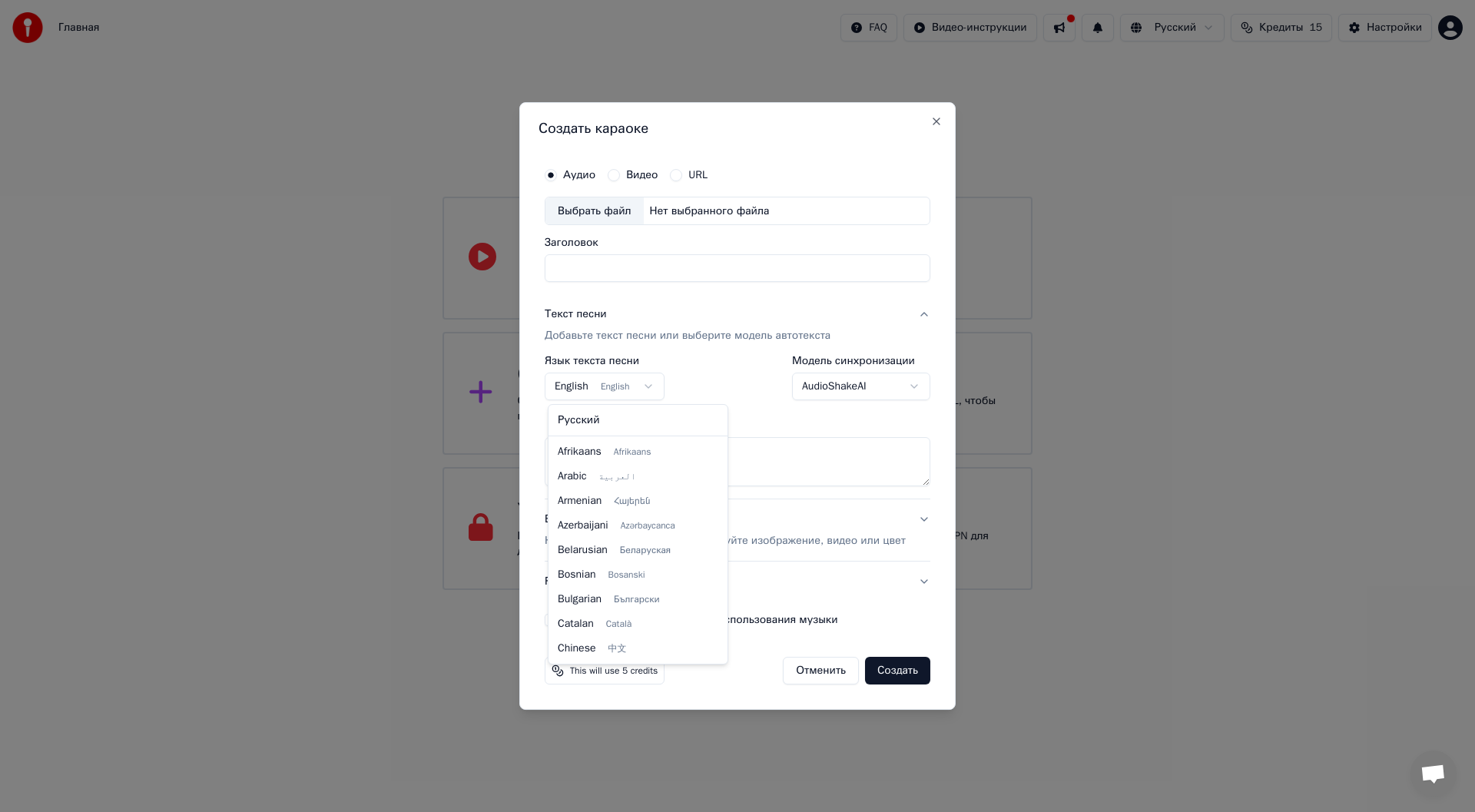 scroll, scrollTop: 123, scrollLeft: 0, axis: vertical 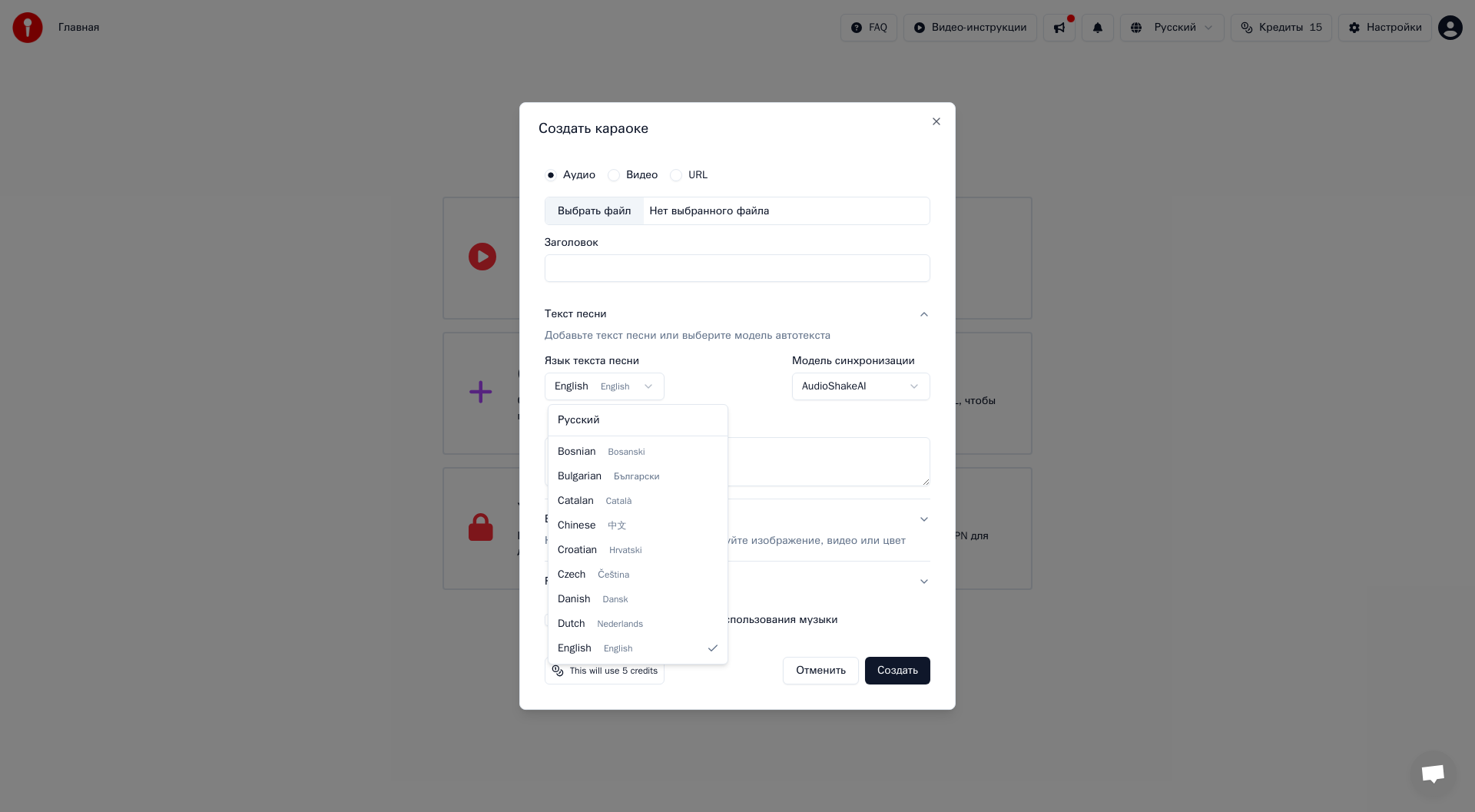 select on "**" 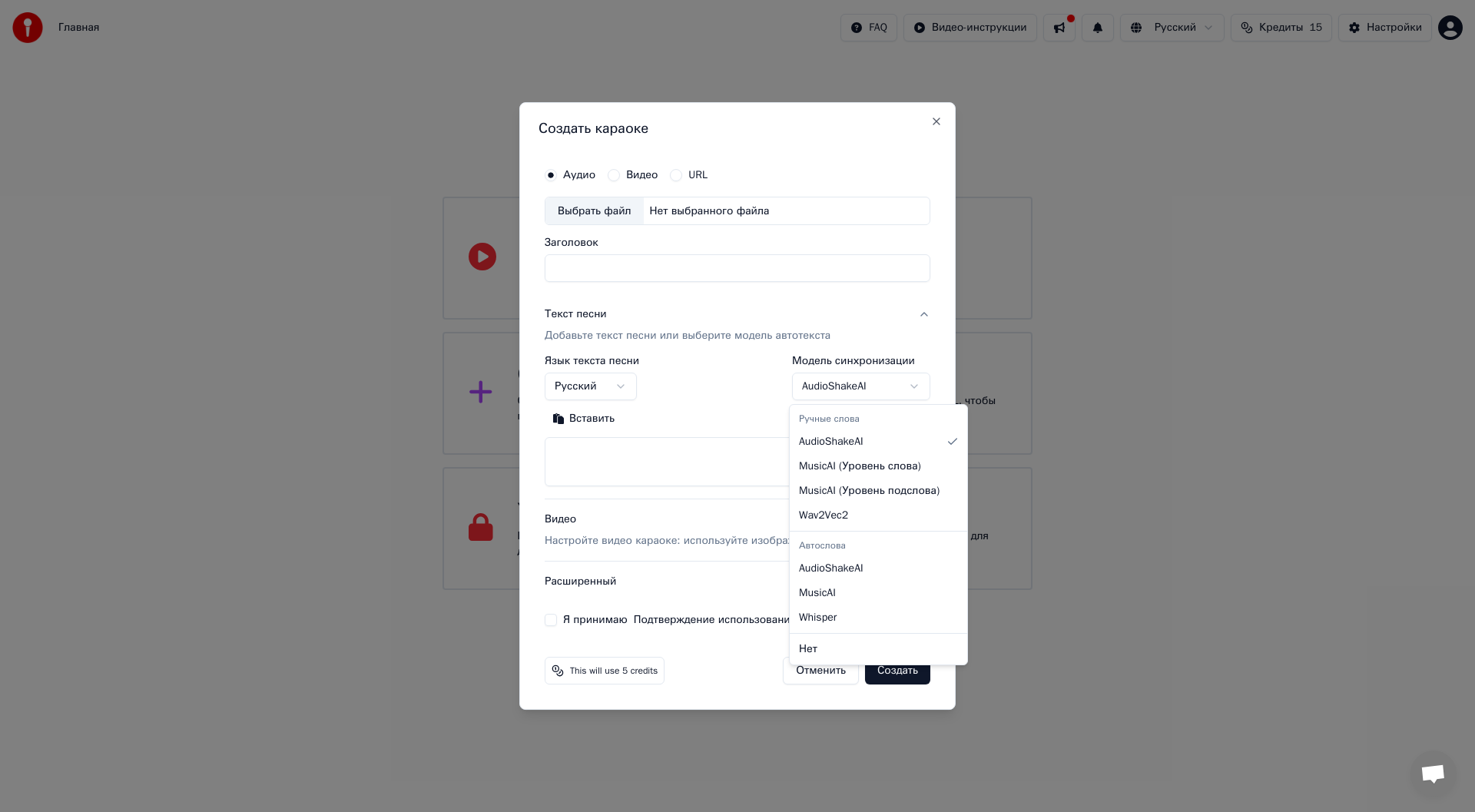 click on "Главная FAQ Видео-инструкции Русский Кредиты 15 Настройки Добро пожаловать в Youka Смотреть видео-инструкцию Создать караоке Создайте караоке из аудио- или видеофайлов (MP3, MP4 и других), или вставьте URL, чтобы мгновенно создать караоке-видео с синхронизированными текстами. Youka может быть заблокирован в России Если у вас возникают проблемы при создании караоке, попробуйте использовать VPN для доступа к Youka. Создать караоке Аудио Видео URL Выбрать файл Нет выбранного файла Заголовок Текст песни Добавьте текст песни или выберите модель автотекста Язык текста песни" at bounding box center [738, 295] 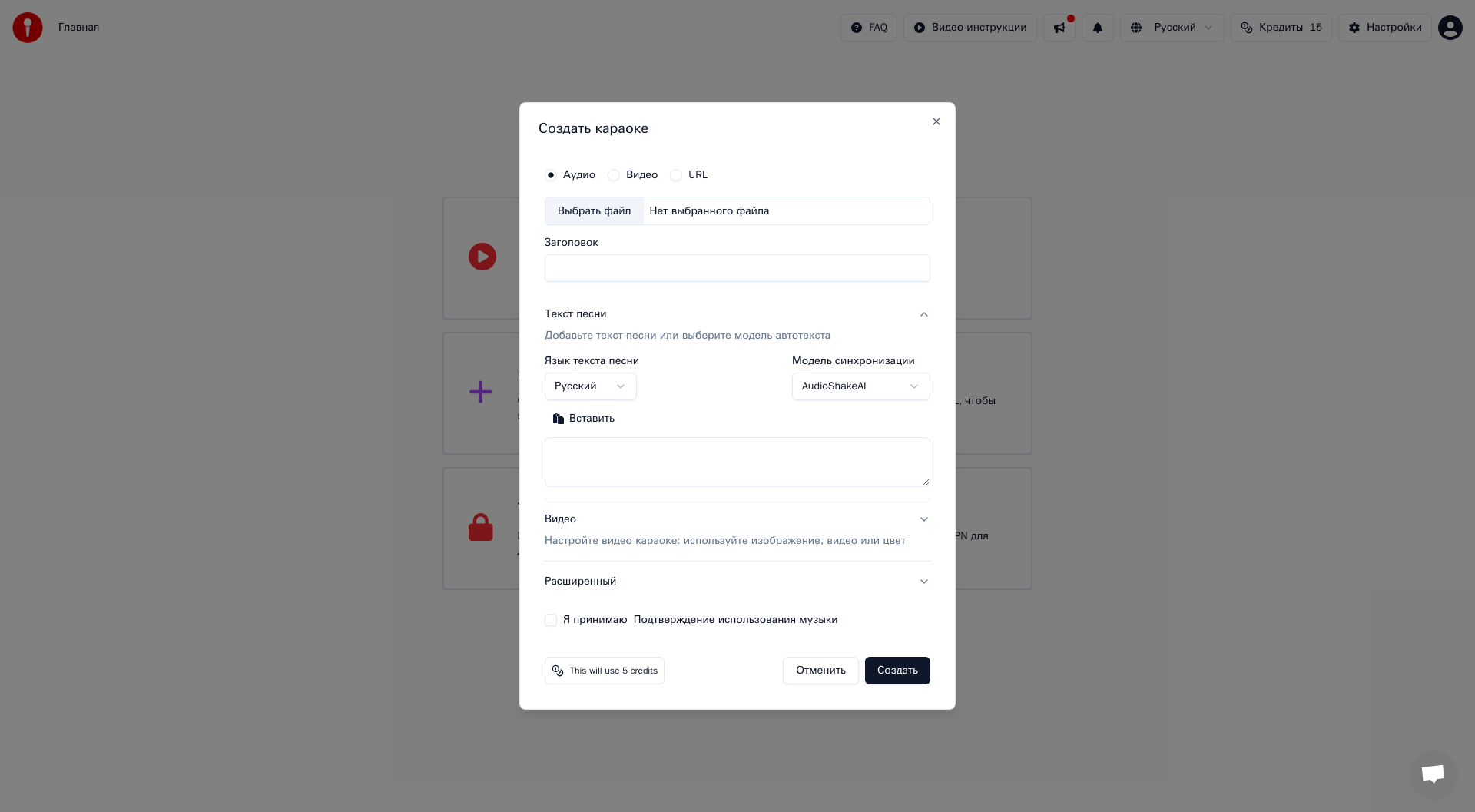 click on "Нет выбранного файла" at bounding box center [710, 211] 